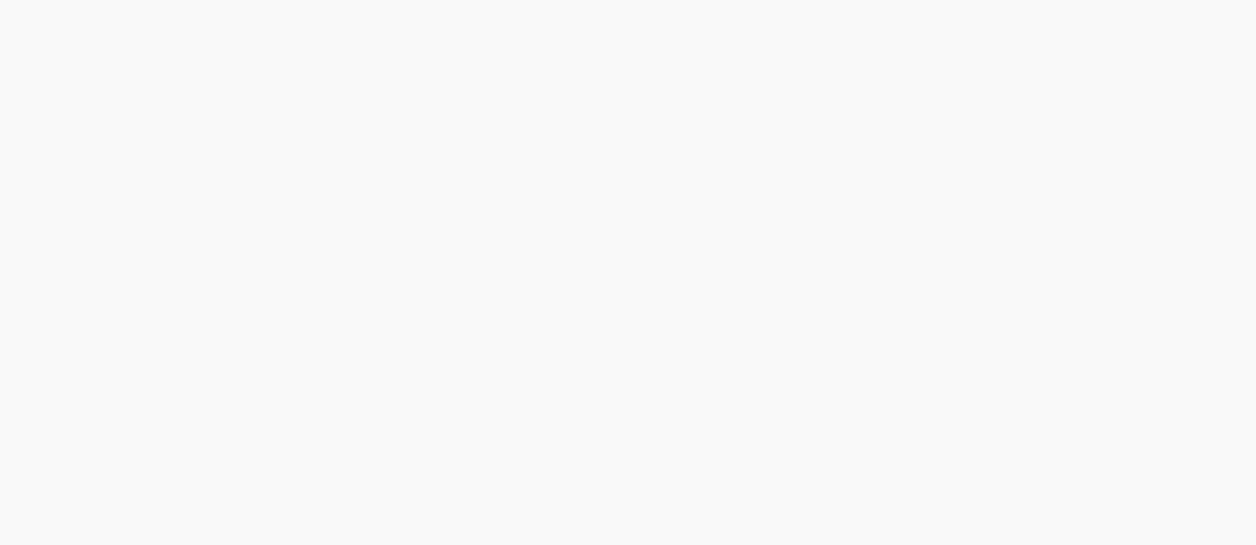 scroll, scrollTop: 0, scrollLeft: 0, axis: both 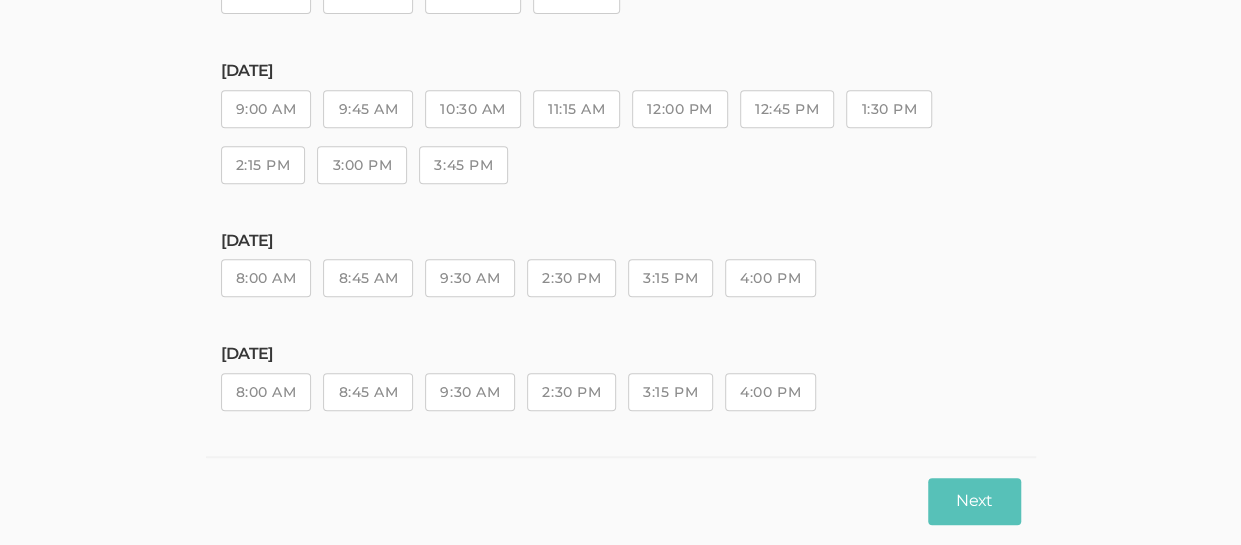 click on "9:30 AM" at bounding box center [470, 278] 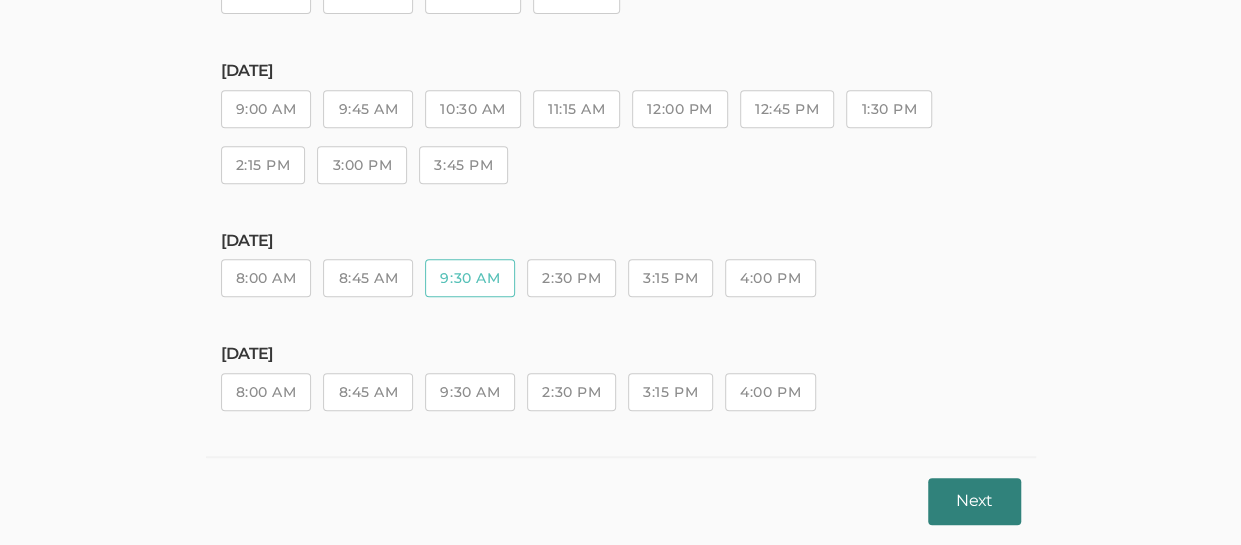 click on "Next" at bounding box center (974, 501) 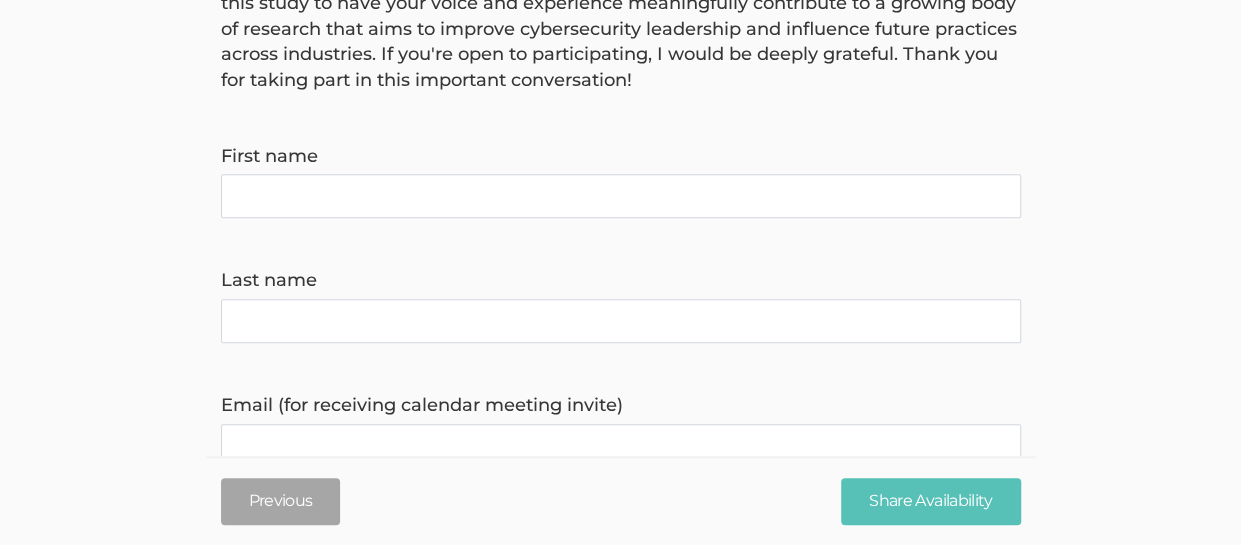 scroll, scrollTop: 314, scrollLeft: 0, axis: vertical 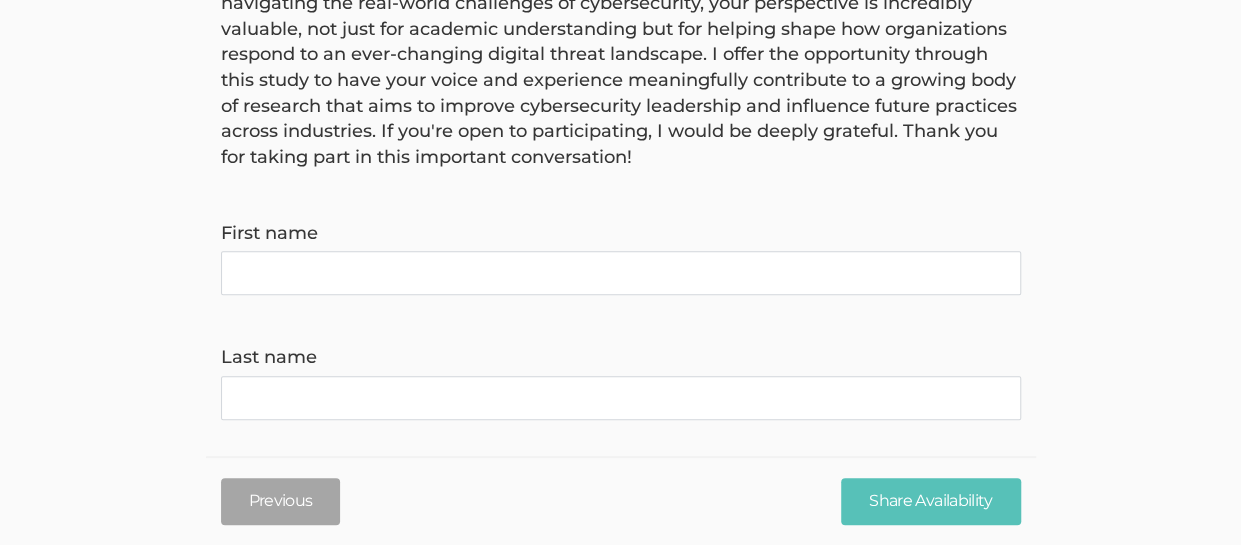 click on "First name" at bounding box center (621, 273) 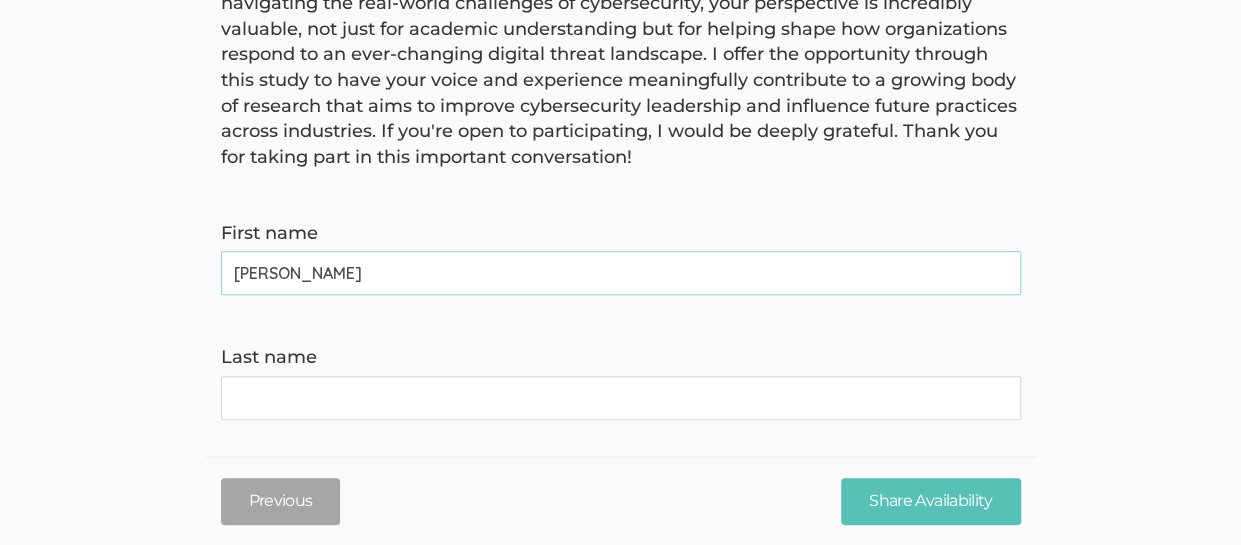 type on "[PERSON_NAME]" 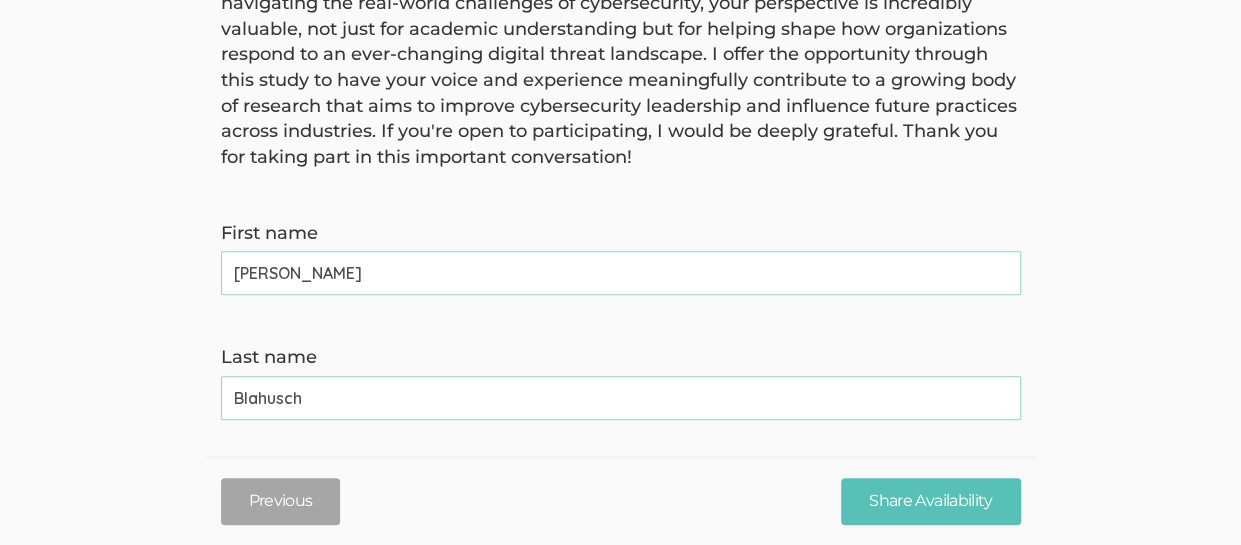 type on "Blahusch" 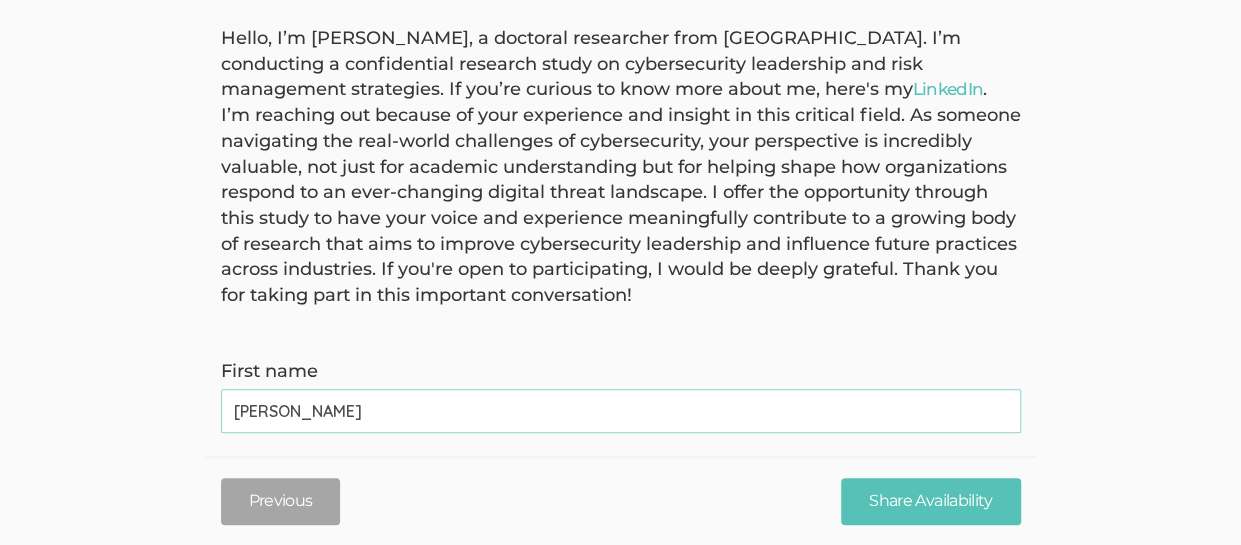 scroll, scrollTop: 165, scrollLeft: 0, axis: vertical 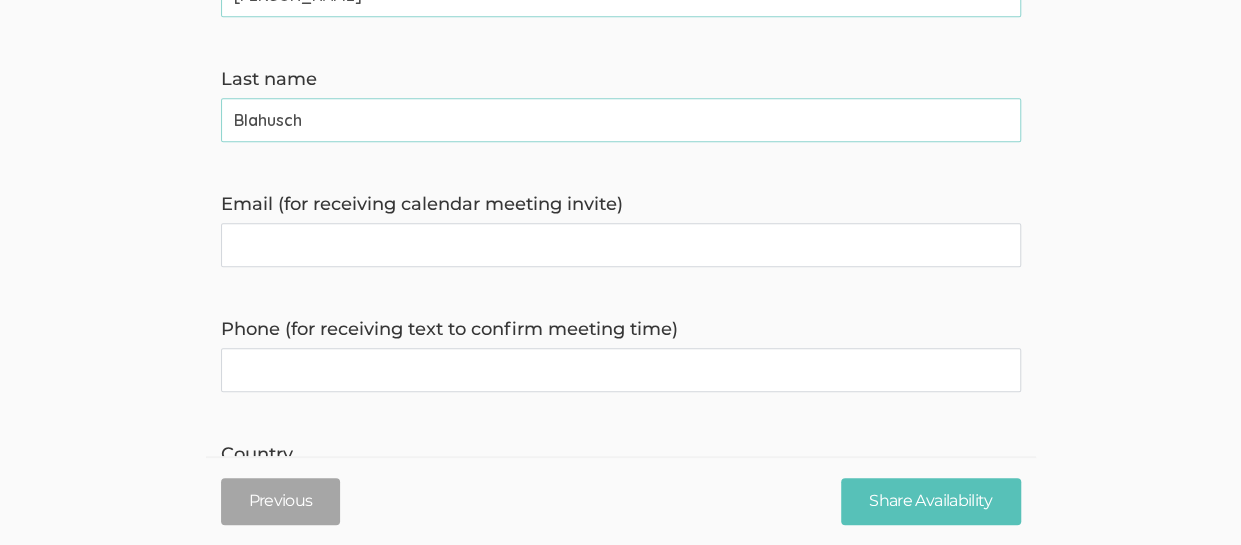 click on "Email (for receiving calendar meeting invite)" at bounding box center (621, 245) 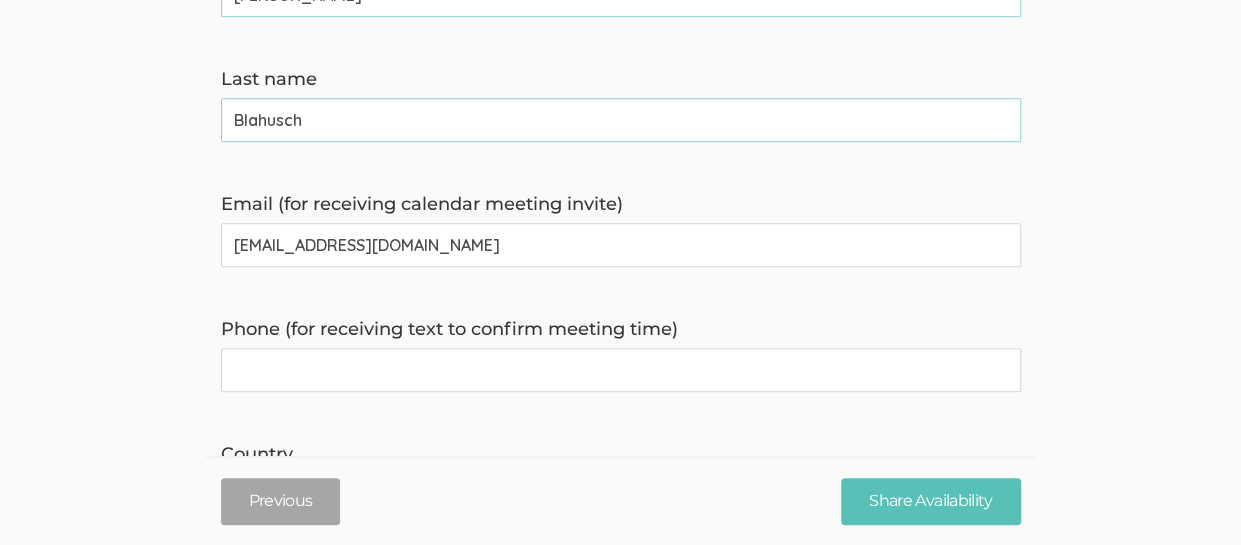 type on "5712304543" 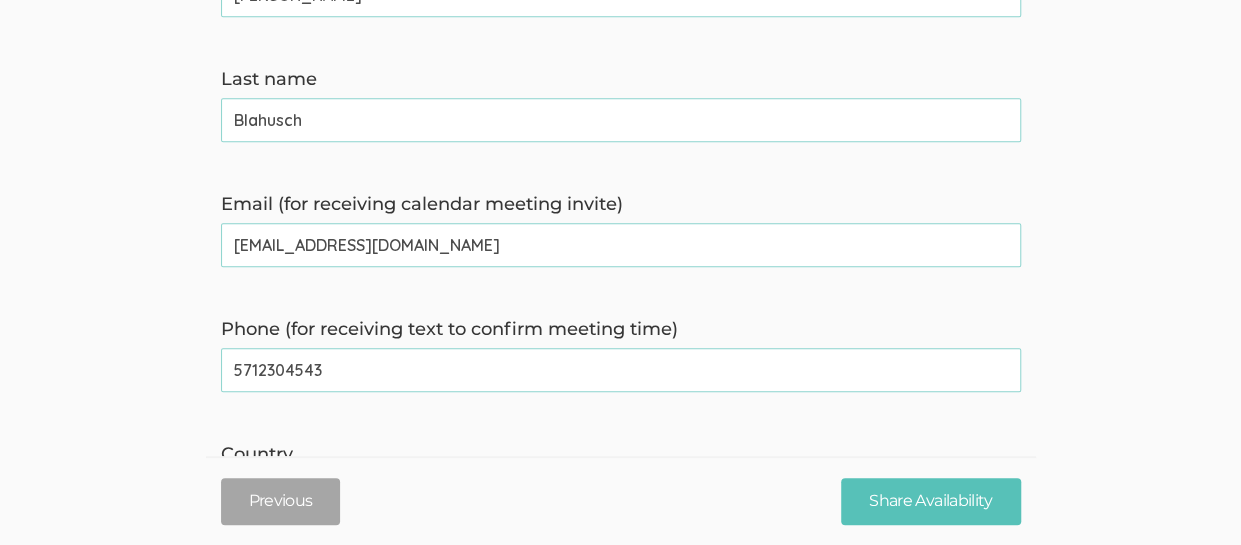 type on "[EMAIL_ADDRESS][DOMAIN_NAME]" 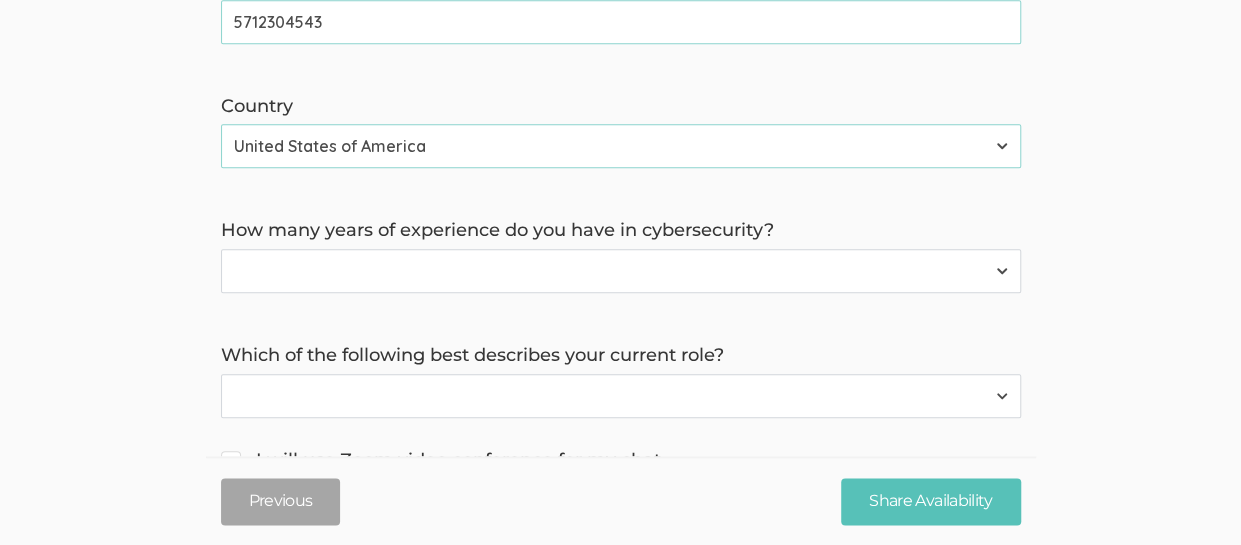 scroll, scrollTop: 942, scrollLeft: 0, axis: vertical 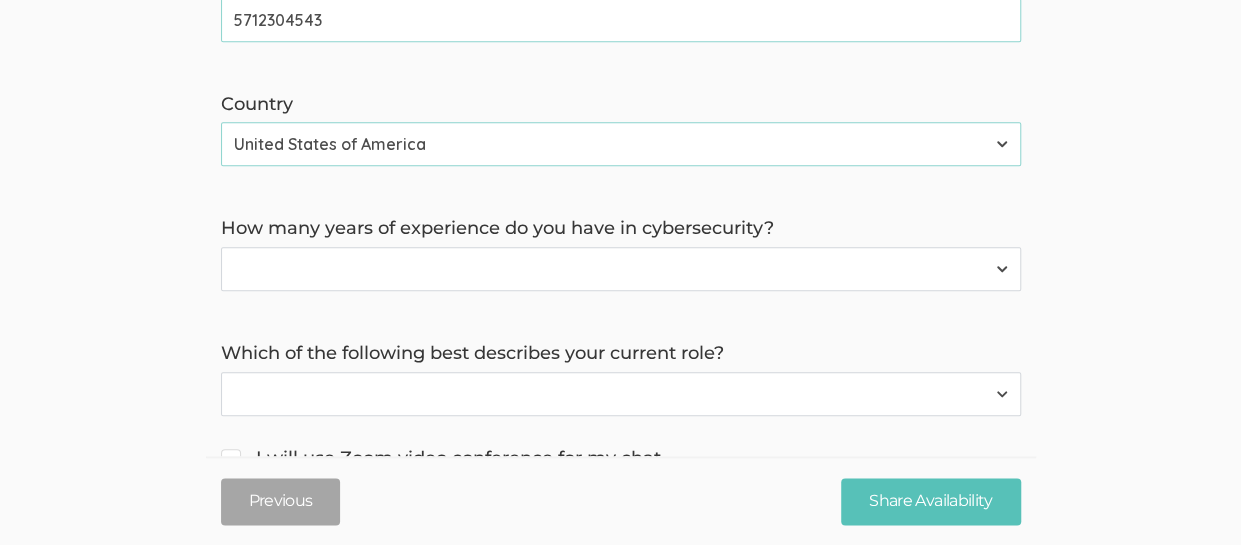 click on "0-4 years 5-10 years 10+ years" at bounding box center [621, 269] 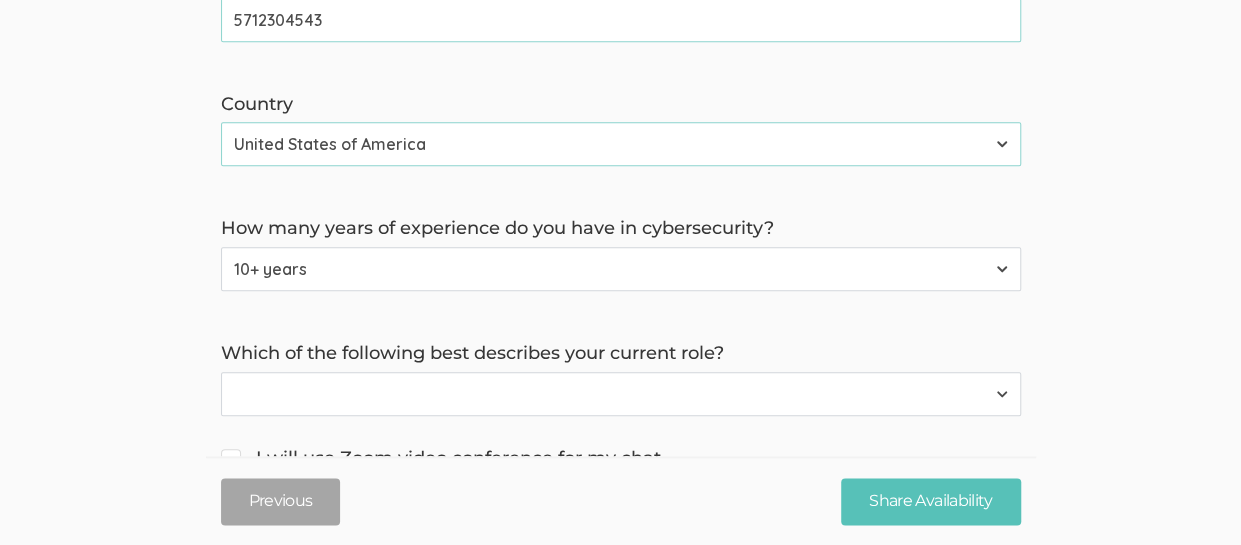 click on "0-4 years 5-10 years 10+ years" at bounding box center [621, 269] 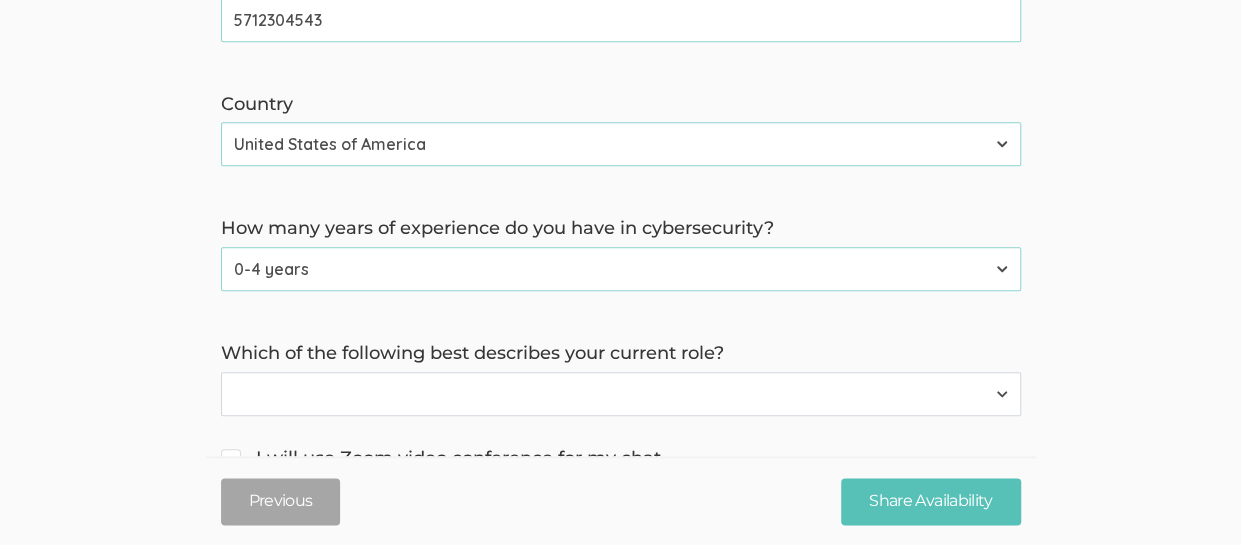 click on "C-Suite Vice President Director Middle Management Front-Line Management Individual Contributor" at bounding box center [621, 394] 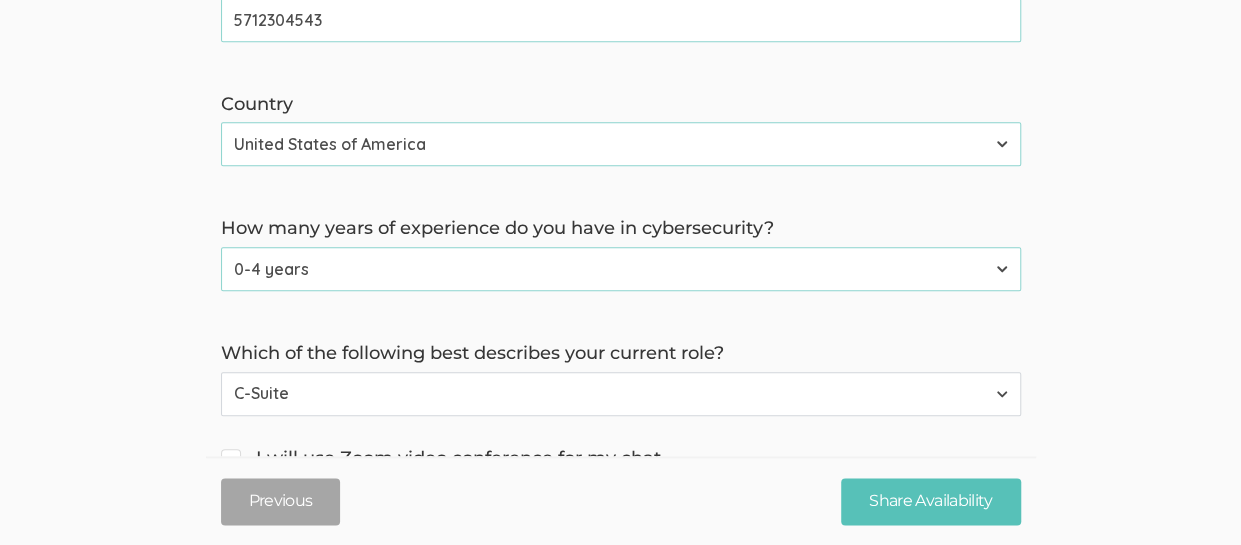 click on "C-Suite Vice President Director Middle Management Front-Line Management Individual Contributor" at bounding box center [621, 394] 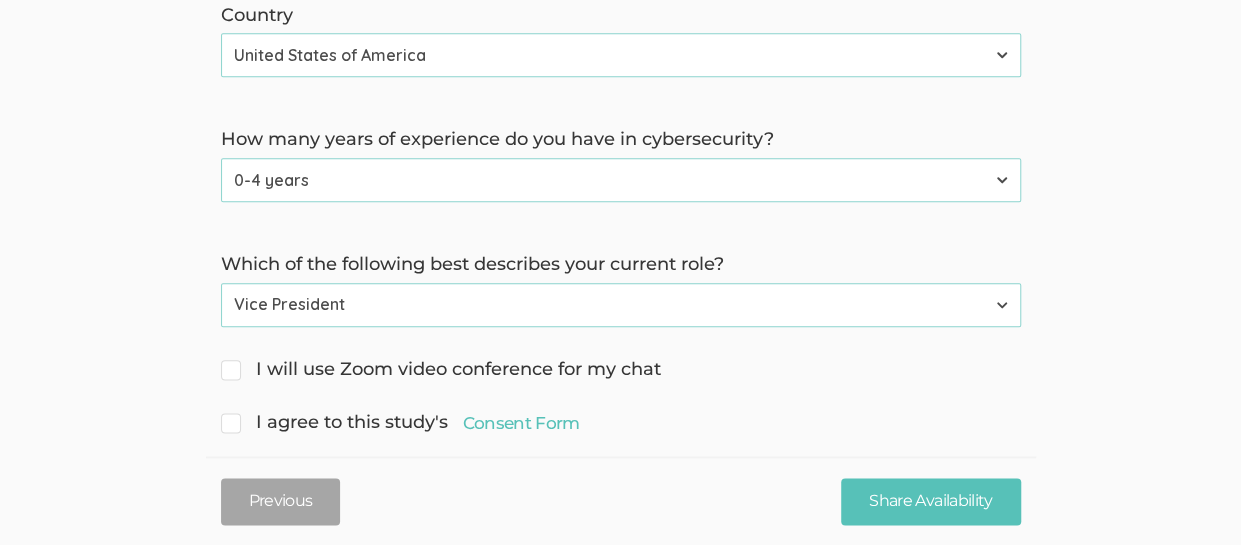 scroll, scrollTop: 1063, scrollLeft: 0, axis: vertical 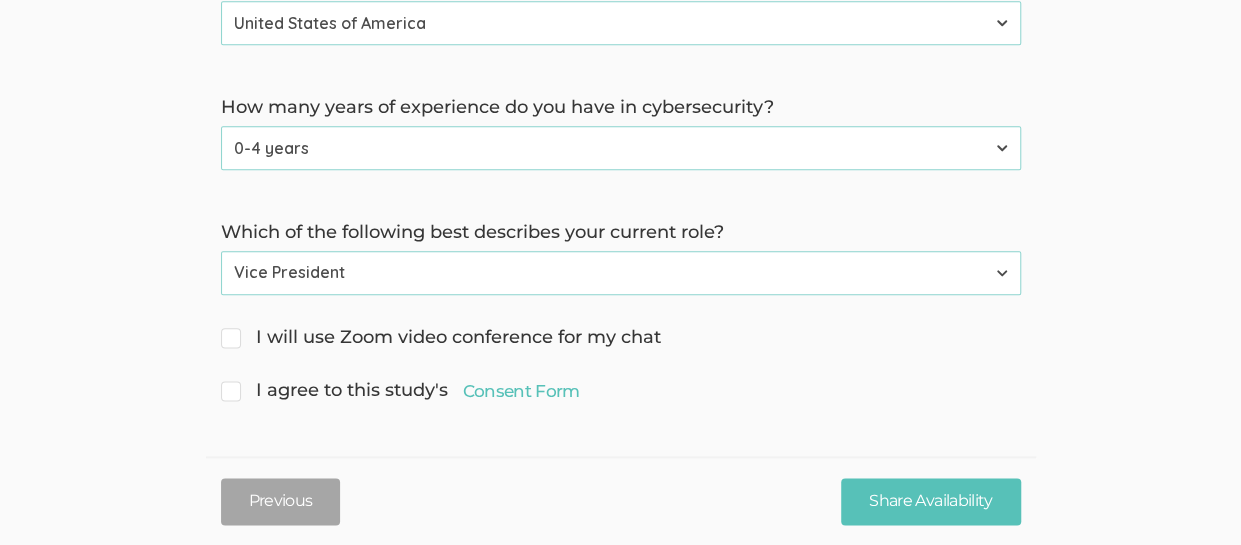 click on "I will use Zoom video conference for my chat" at bounding box center [227, 335] 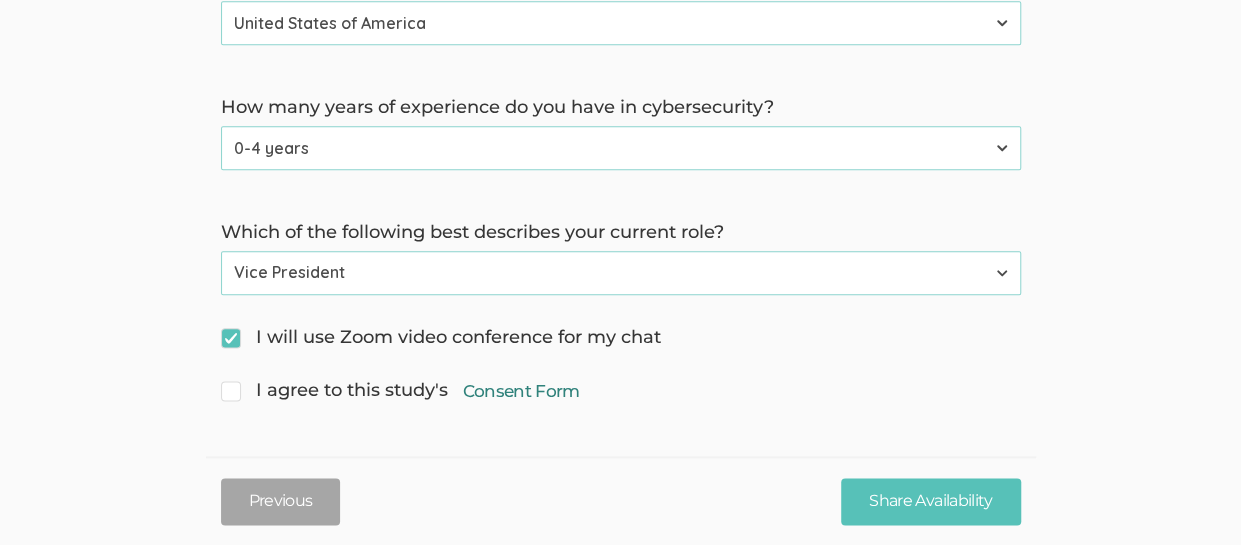 click on "Consent Form" at bounding box center (521, 391) 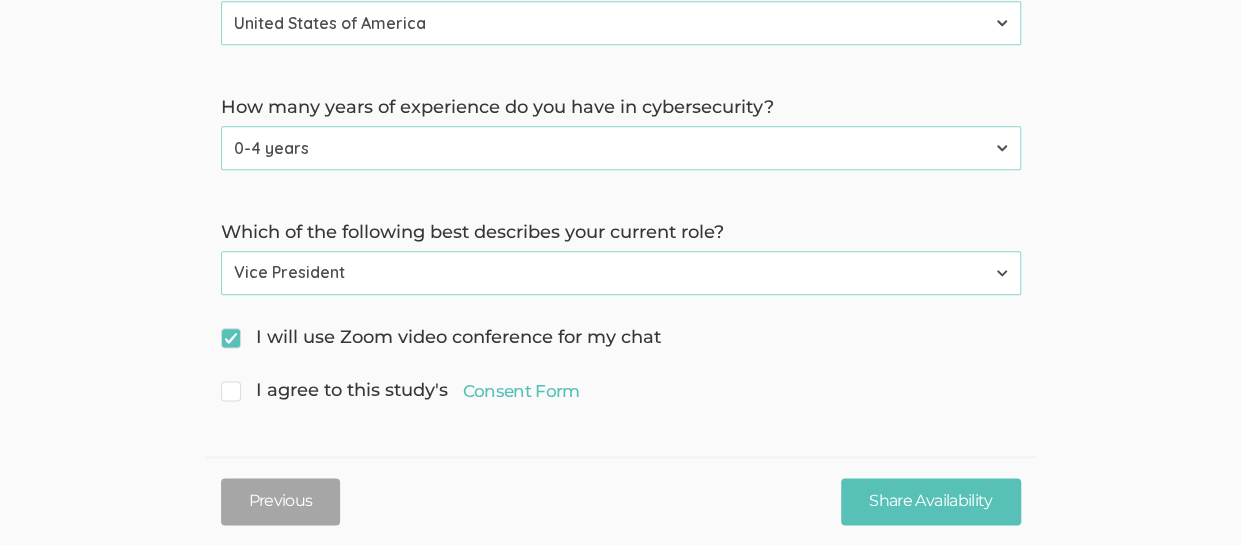 click on "I agree to this study's  Consent Form" at bounding box center [400, 391] 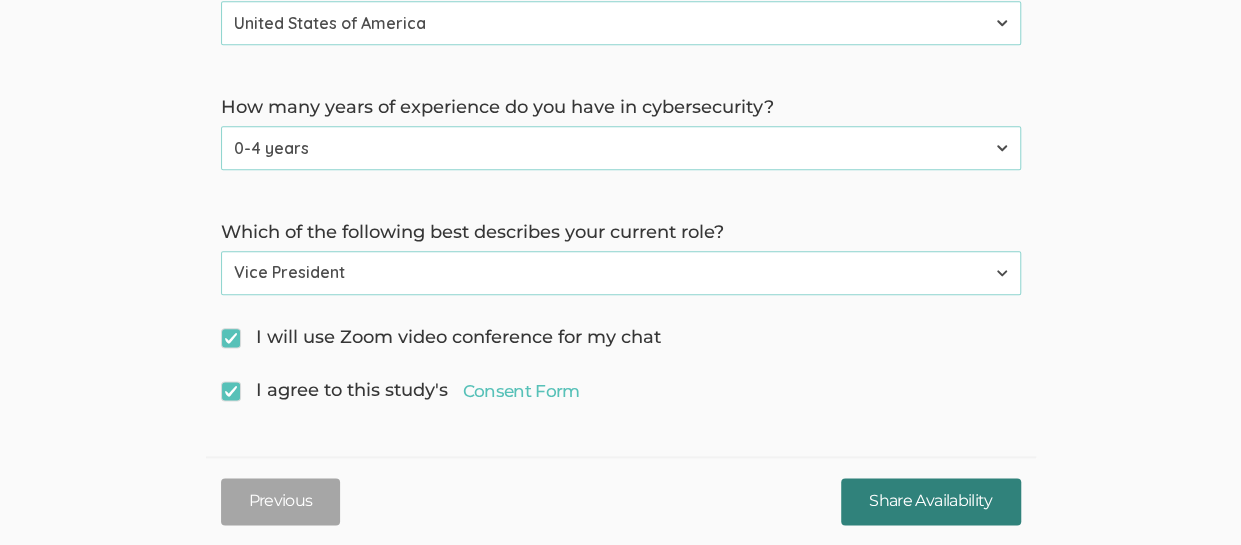 click on "Share Availability" at bounding box center [930, 501] 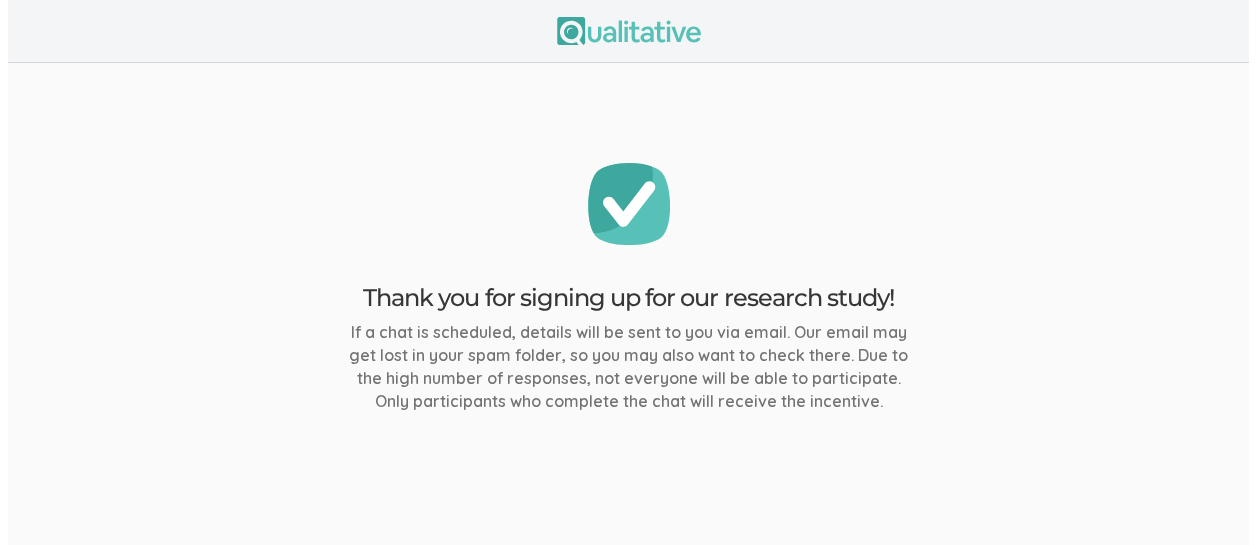 scroll, scrollTop: 0, scrollLeft: 0, axis: both 